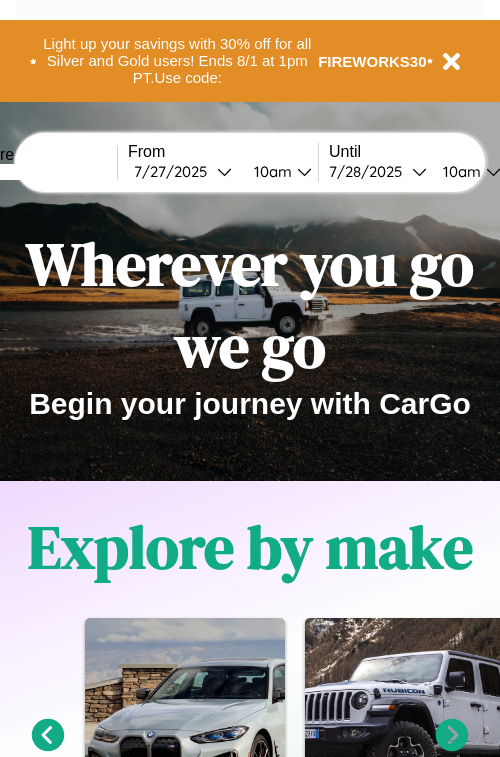 scroll, scrollTop: 0, scrollLeft: 0, axis: both 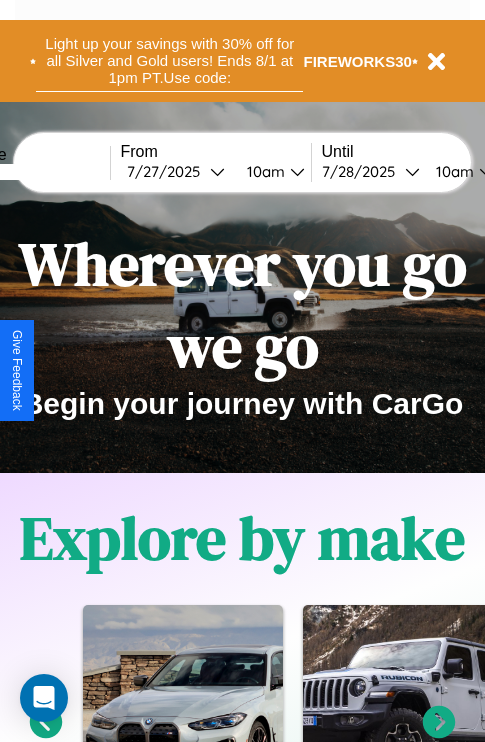 click on "Light up your savings with 30% off for all Silver and Gold users! Ends 8/1 at 1pm PT.  Use code:" at bounding box center [169, 61] 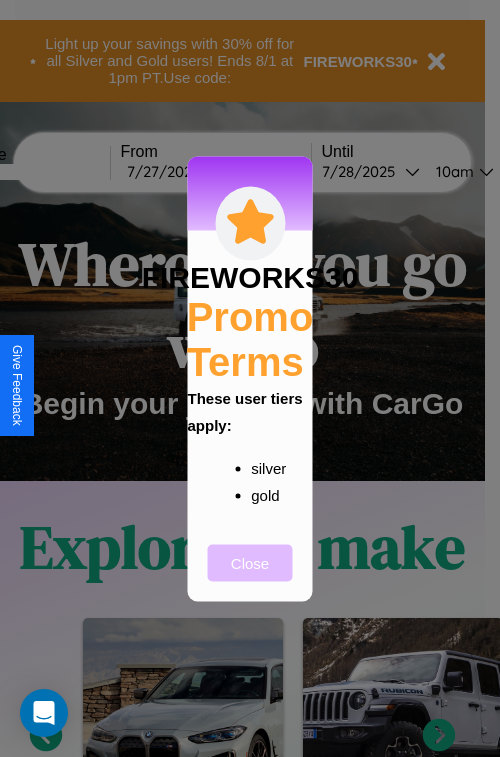 click on "Close" at bounding box center (250, 562) 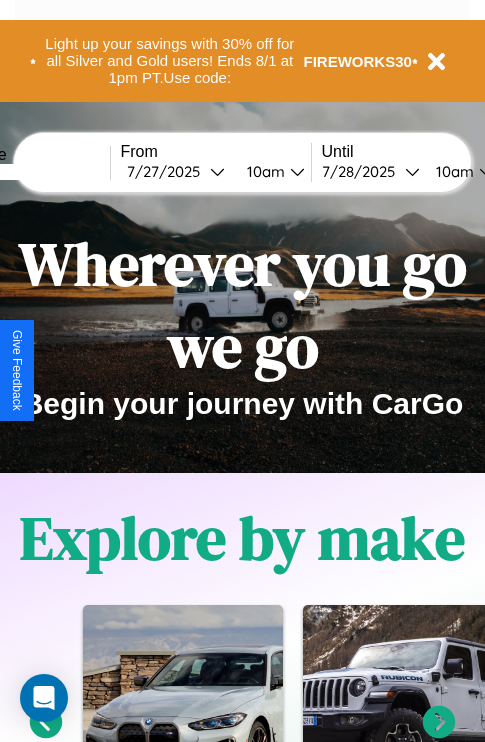 click at bounding box center (35, 172) 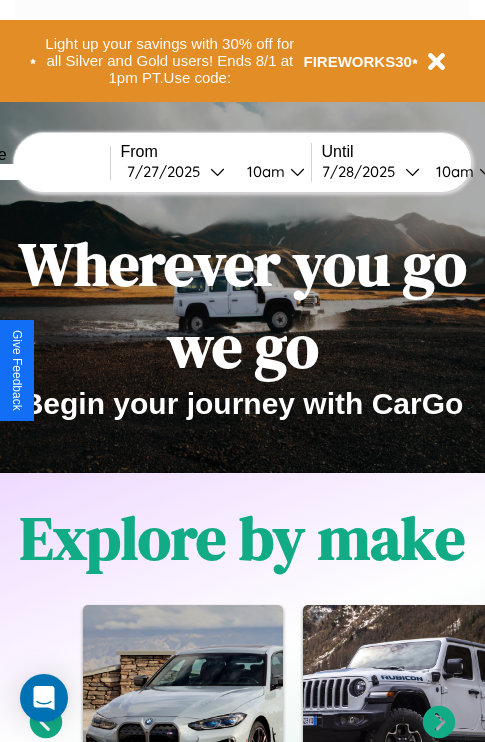 type on "******" 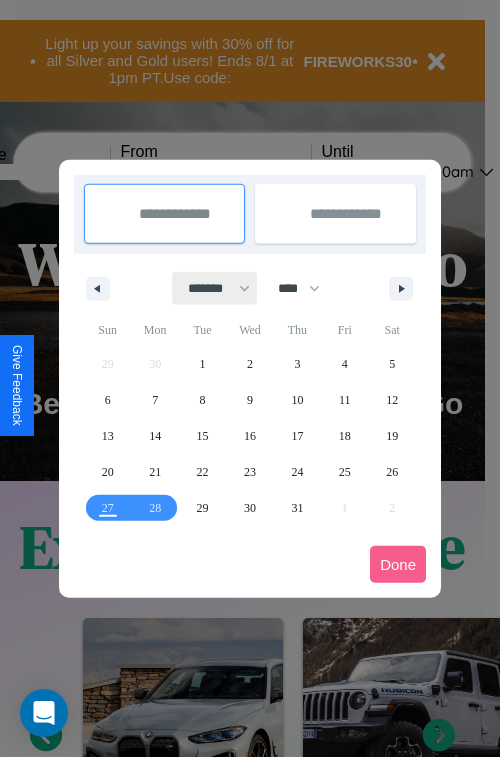click on "******* ******** ***** ***** *** **** **** ****** ********* ******* ******** ********" at bounding box center [215, 288] 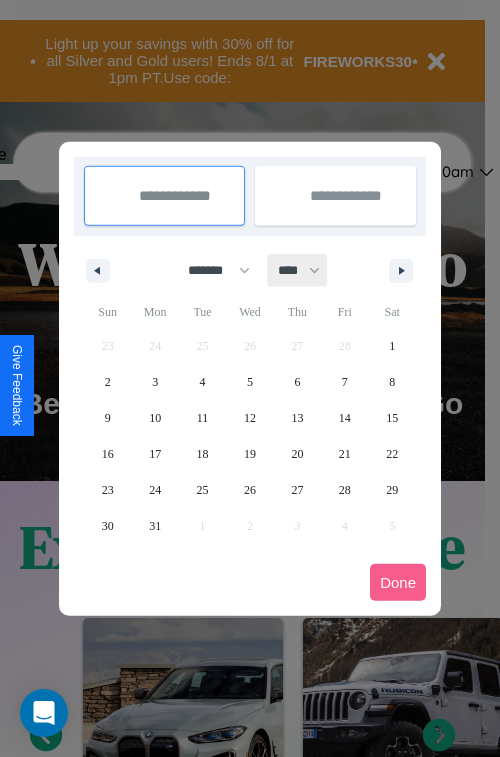 click on "**** **** **** **** **** **** **** **** **** **** **** **** **** **** **** **** **** **** **** **** **** **** **** **** **** **** **** **** **** **** **** **** **** **** **** **** **** **** **** **** **** **** **** **** **** **** **** **** **** **** **** **** **** **** **** **** **** **** **** **** **** **** **** **** **** **** **** **** **** **** **** **** **** **** **** **** **** **** **** **** **** **** **** **** **** **** **** **** **** **** **** **** **** **** **** **** **** **** **** **** **** **** **** **** **** **** **** **** **** **** **** **** **** **** **** **** **** **** **** **** ****" at bounding box center (298, 270) 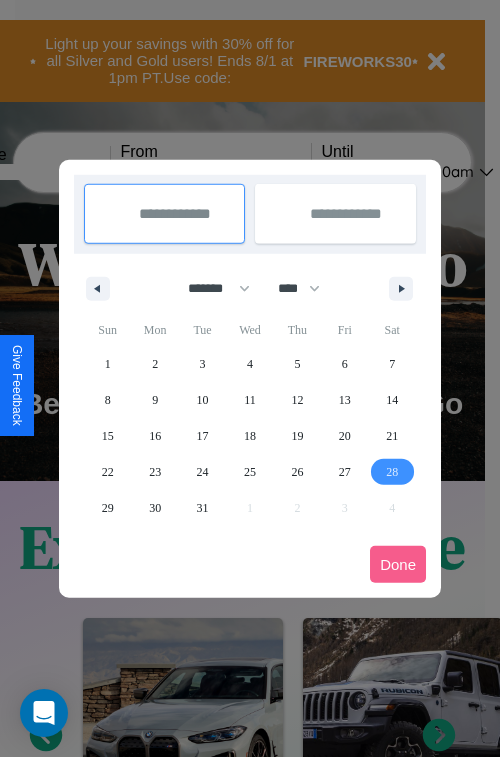 click on "28" at bounding box center (392, 472) 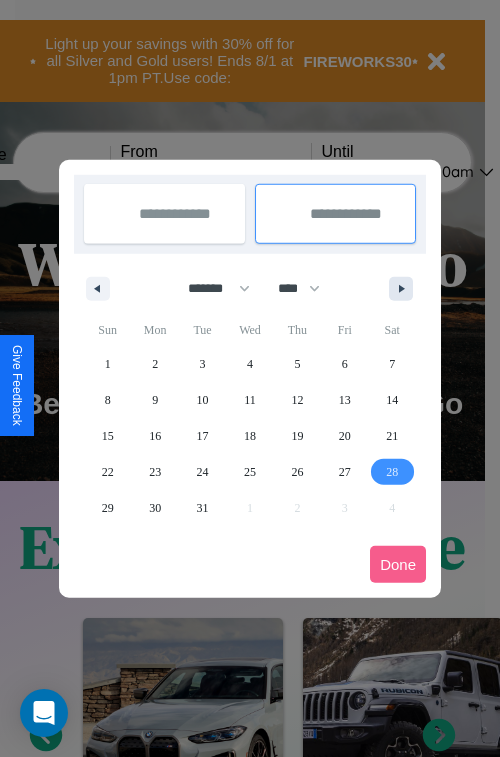 click at bounding box center [405, 289] 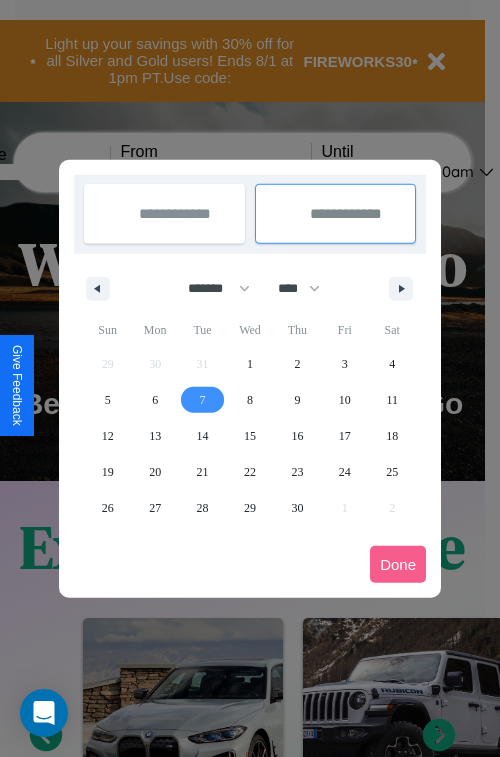 click on "7" at bounding box center (203, 400) 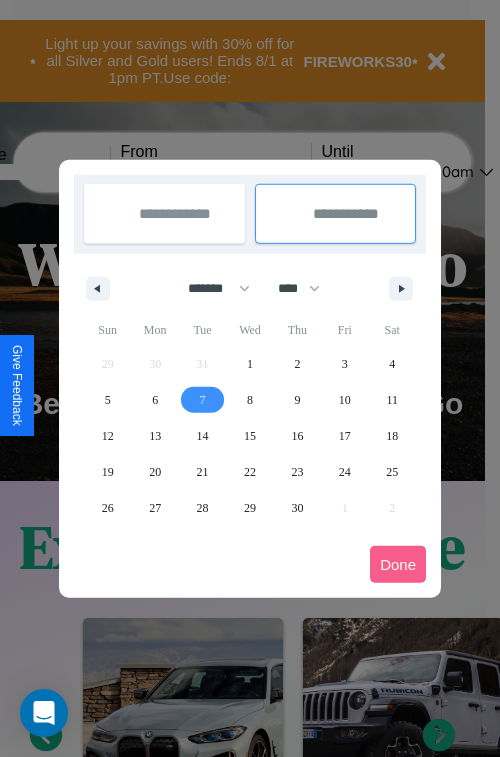 select on "*" 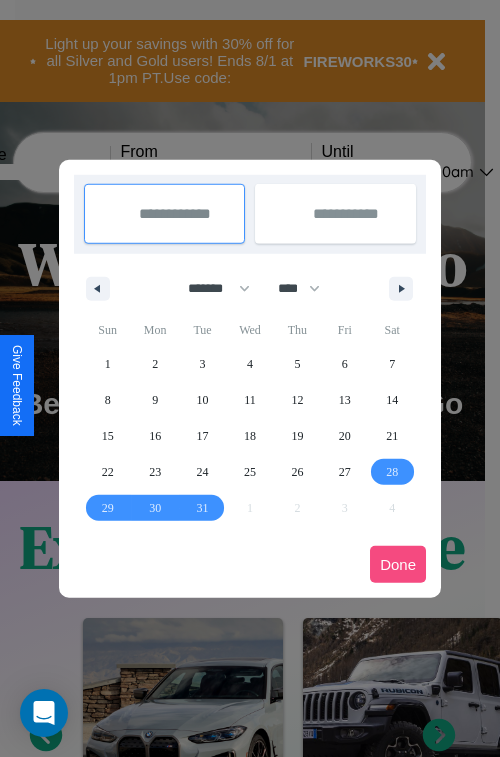 click on "Done" at bounding box center (398, 564) 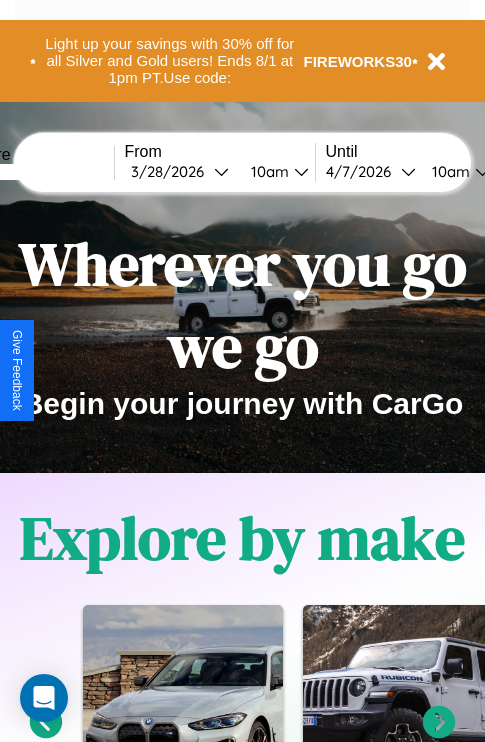 click on "10am" at bounding box center [267, 171] 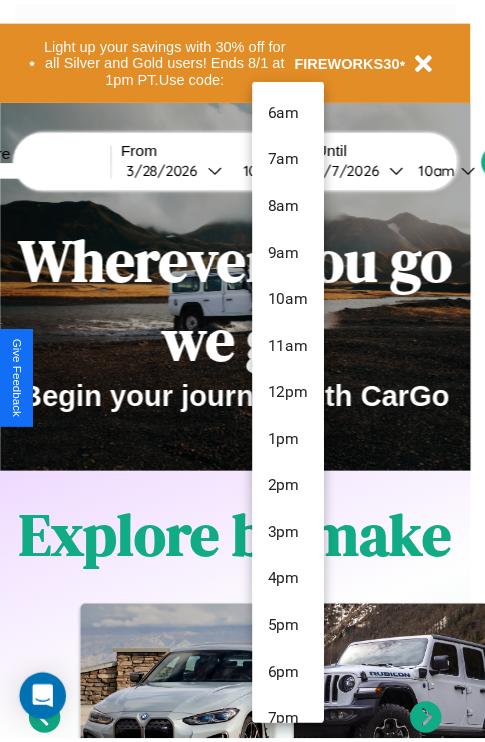 scroll, scrollTop: 67, scrollLeft: 0, axis: vertical 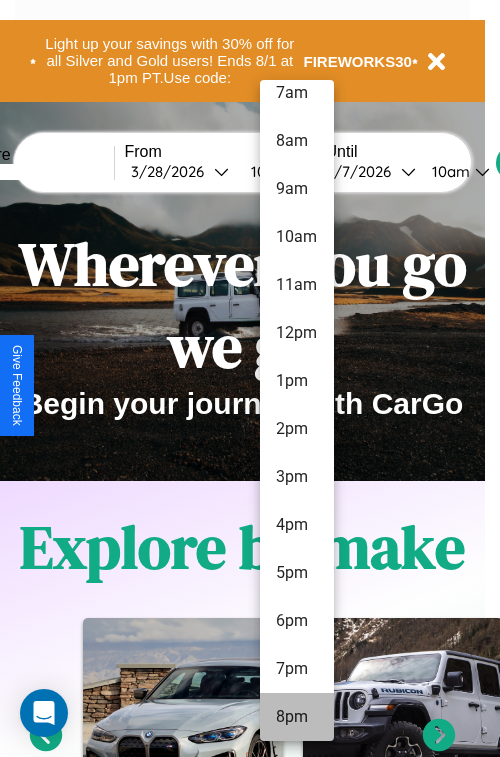 click on "8pm" at bounding box center (297, 717) 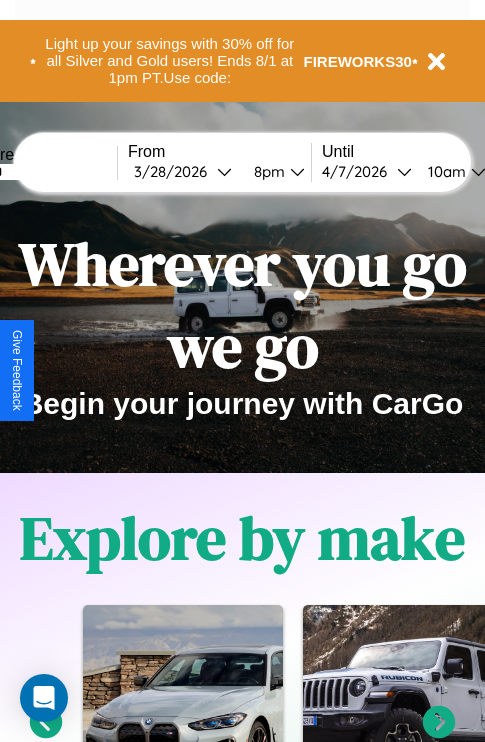 click on "10am" at bounding box center (444, 171) 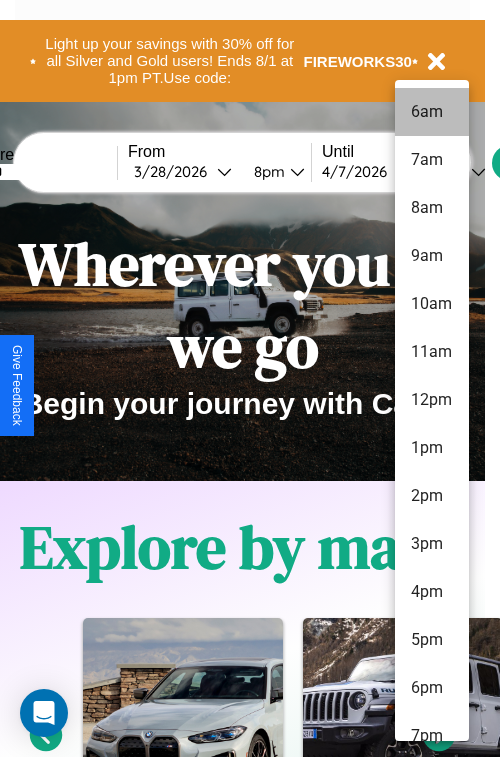 click on "6am" at bounding box center (432, 112) 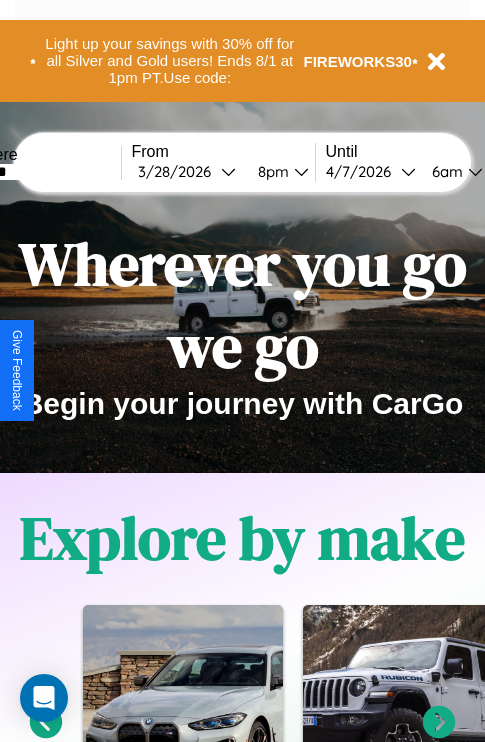 scroll, scrollTop: 0, scrollLeft: 65, axis: horizontal 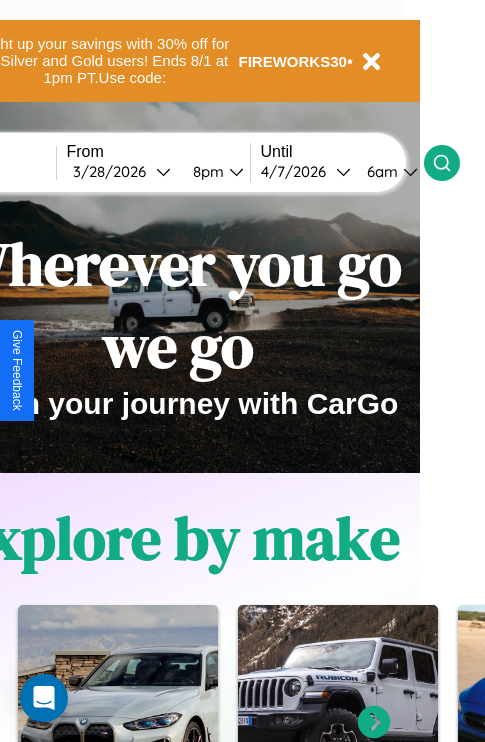 click 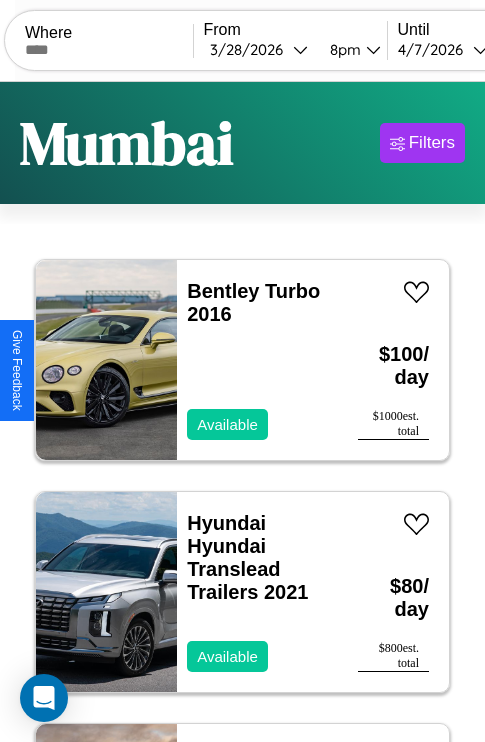 scroll, scrollTop: 95, scrollLeft: 0, axis: vertical 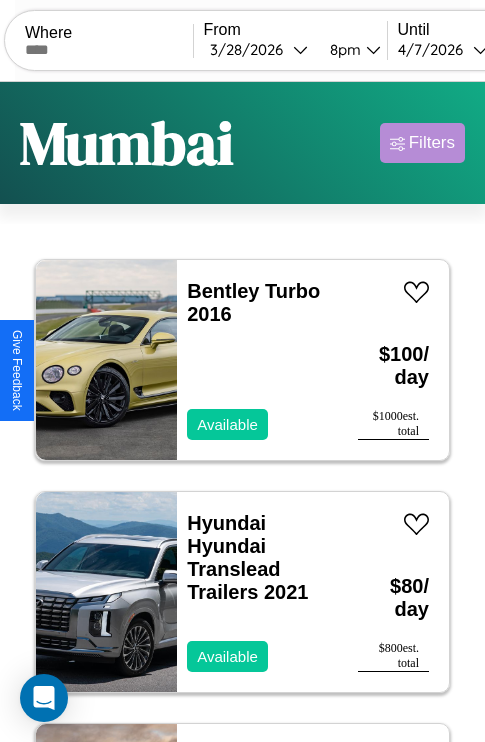 click on "Filters" at bounding box center (432, 143) 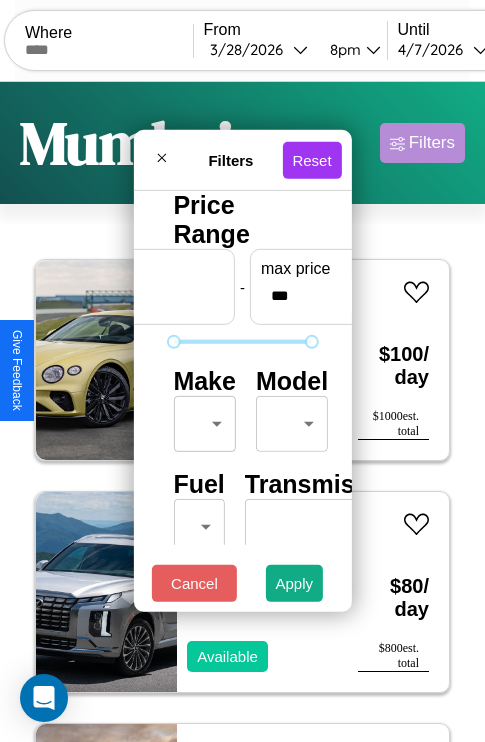 scroll, scrollTop: 59, scrollLeft: 0, axis: vertical 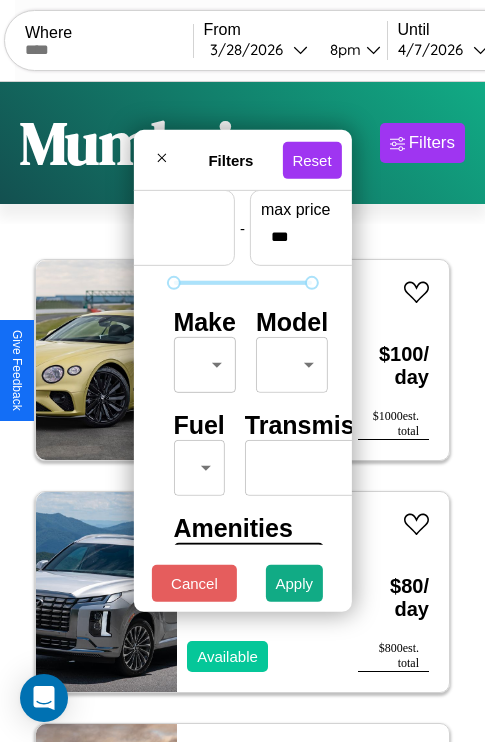 click on "CarGo Where From [DATE] [TIME] Until [DATE] [TIME] Become a Host Login Sign Up [CITY] Filters 24 cars in this area These cars can be picked up in this city. Bentley Turbo 2016 Available $ 100 / day $ 1000 est. total Hyundai Hyundai Translead Trailers 2021 Available $ 80 / day $ 800 est. total Jaguar F-PACE 2019 Available $ 200 / day $ 2000 est. total BMW R 1100 RT 2014 Available $ 160 / day $ 1600 est. total Kia [CITY] 2018 Available $ 120 / day $ 1200 est. total Tesla Model Y 2014 Unavailable $ 150 / day $ 1500 est. total Subaru XV CrossTrek 2024 Available $ 100 / day $ 1000 est. total Buick Enclave 2021 Available $ 100 / day $ 1000 est. total Audi allroad 2014 Available $ 40 / day $ 400 est. total Tesla Model 3 2021 Available $ 120 / day $ 1200 est. total Nissan Versa Note 2020 Available $ 40 / day $ 400 est. total Maserati TC 2019 Available $ 90 / day $ 900 est. total Maserati Levante 2023 Unavailable $ 40 / day $ 400" at bounding box center [242, 412] 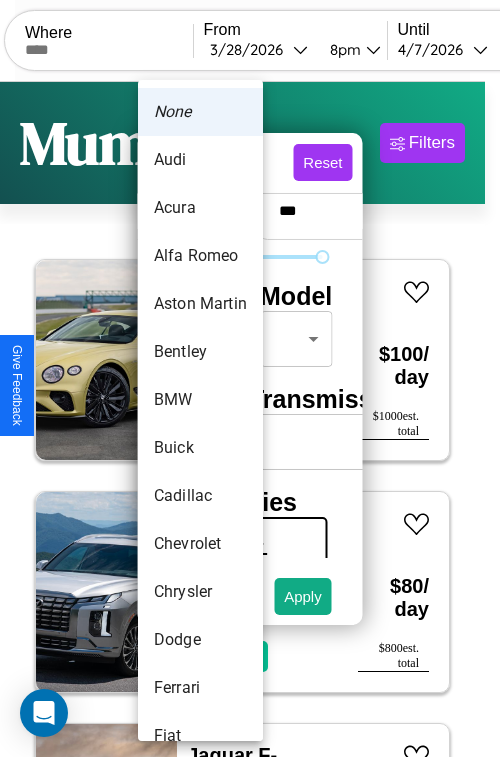click on "BMW" at bounding box center (200, 400) 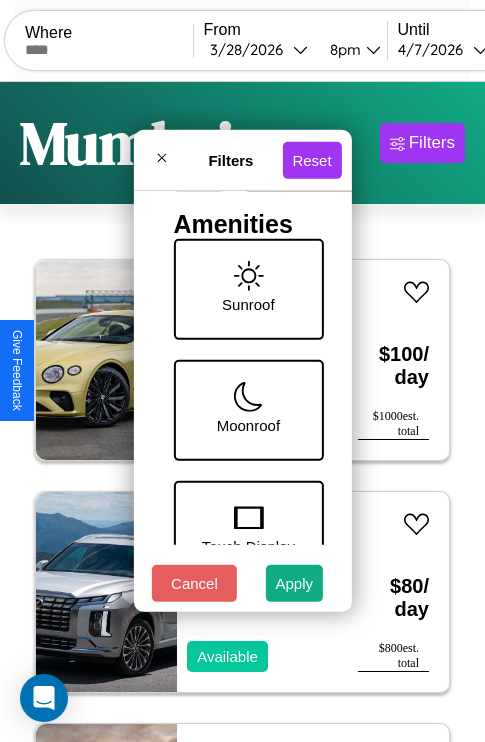 scroll, scrollTop: 409, scrollLeft: 0, axis: vertical 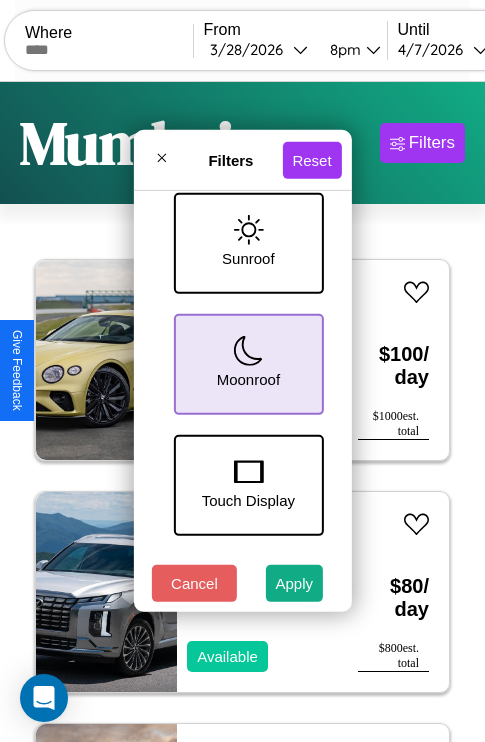 click 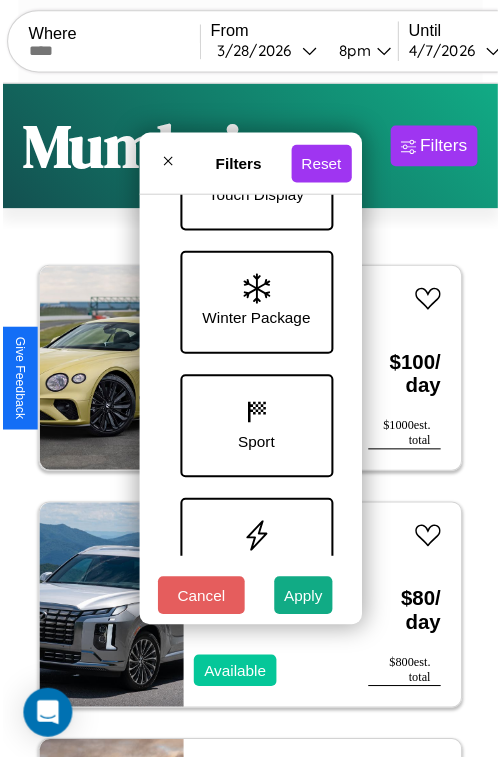 scroll, scrollTop: 772, scrollLeft: 0, axis: vertical 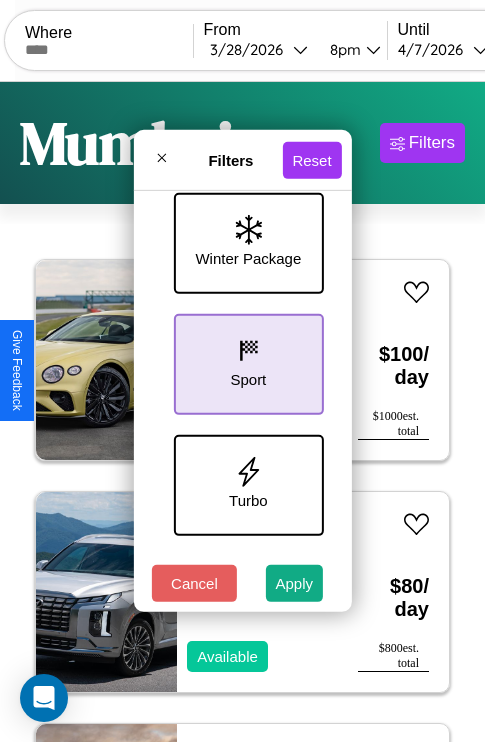 click 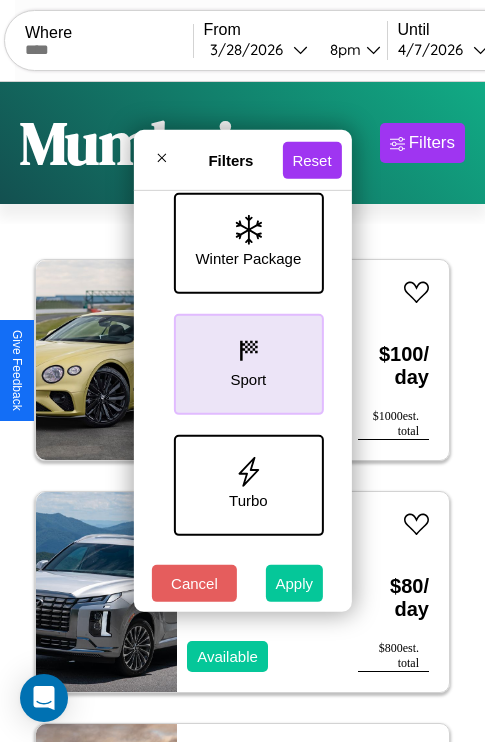 click on "Apply" at bounding box center (295, 583) 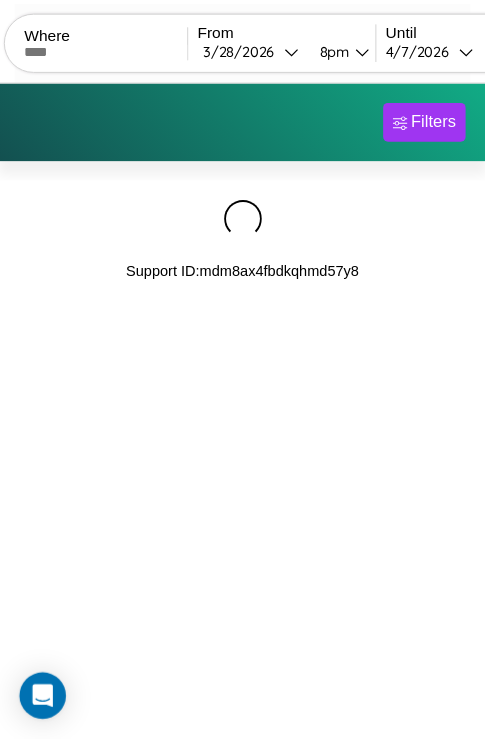 scroll, scrollTop: 0, scrollLeft: 0, axis: both 